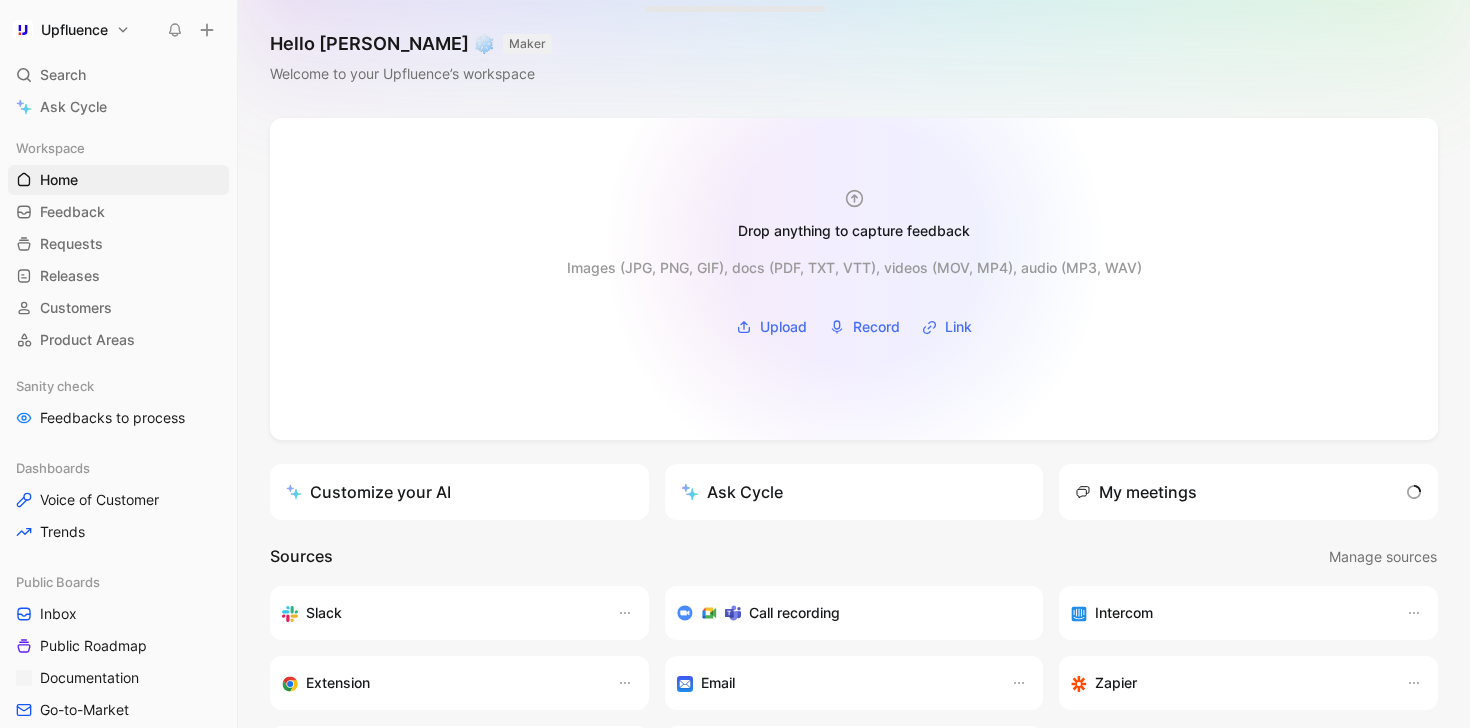 scroll, scrollTop: 0, scrollLeft: 0, axis: both 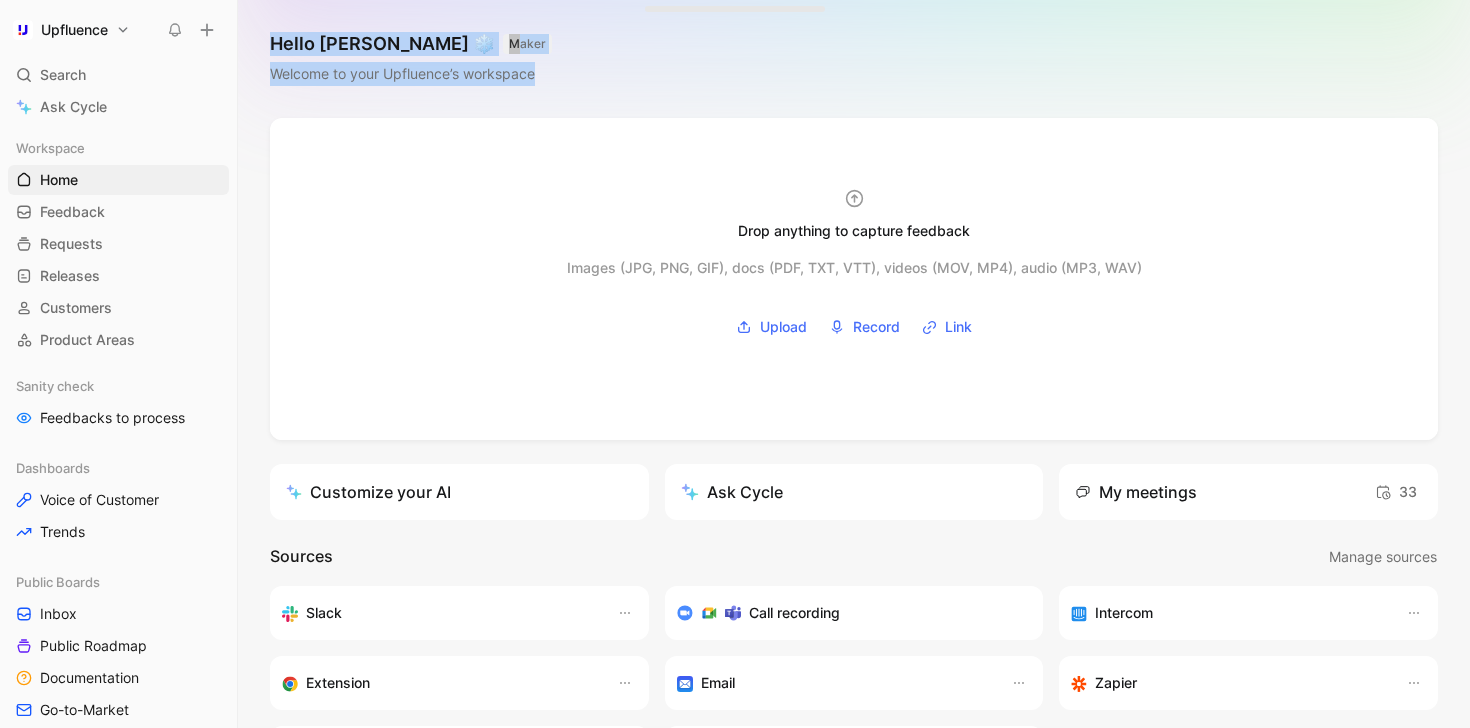 drag, startPoint x: 260, startPoint y: 37, endPoint x: 562, endPoint y: 68, distance: 303.58688 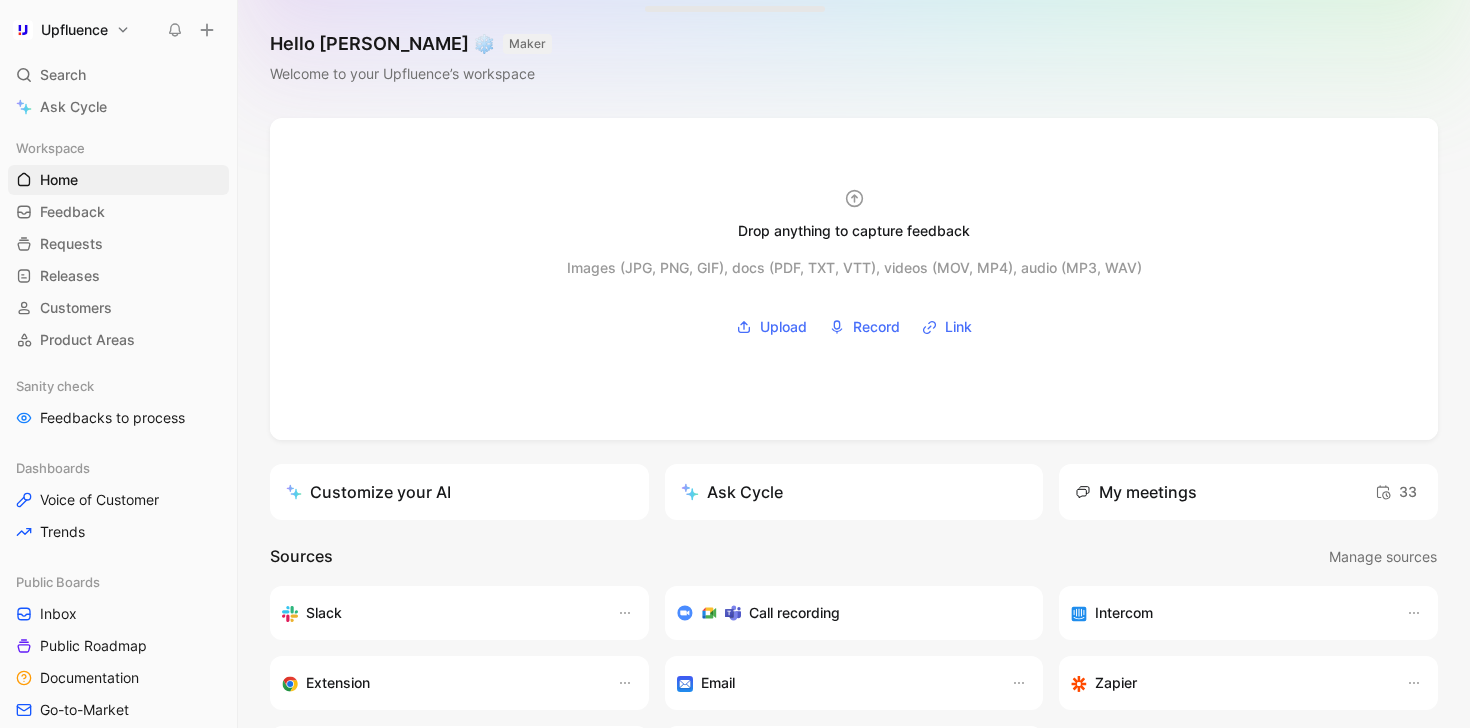 click 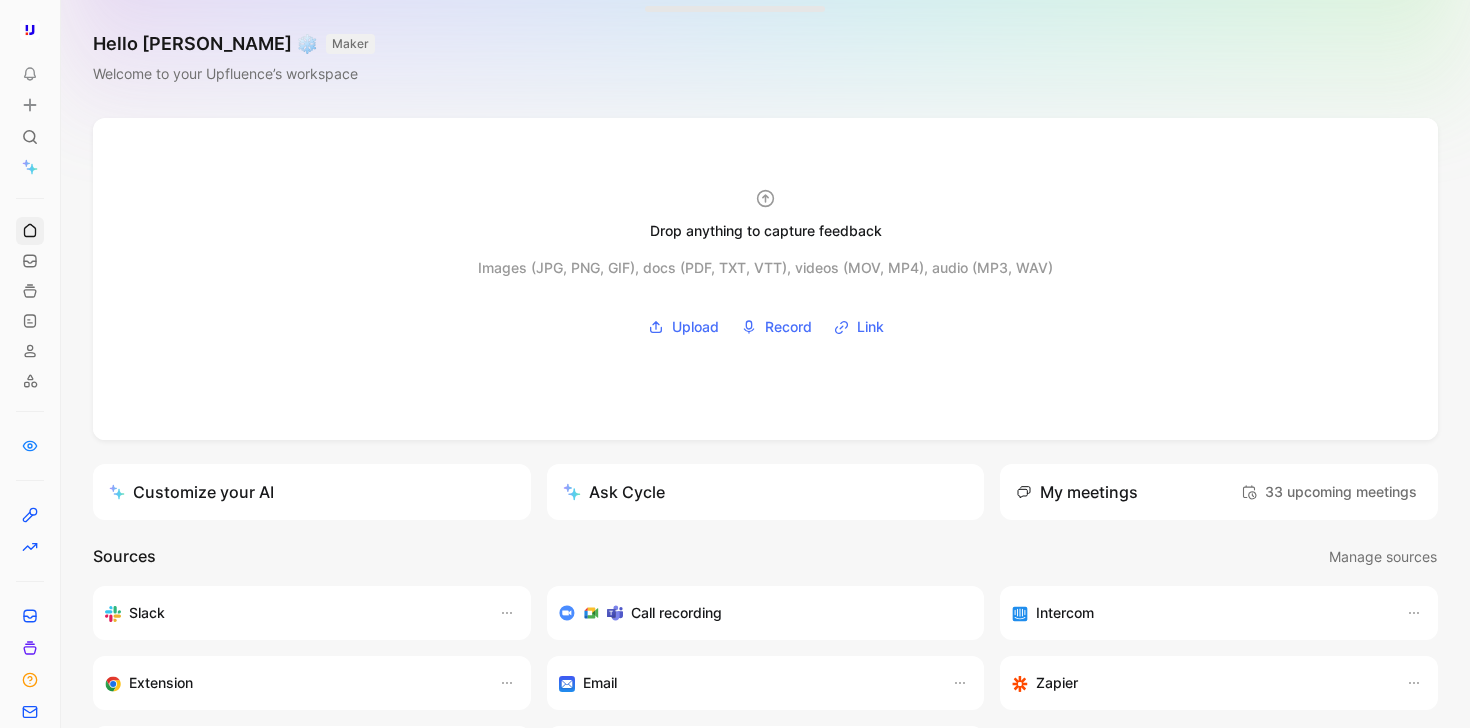click 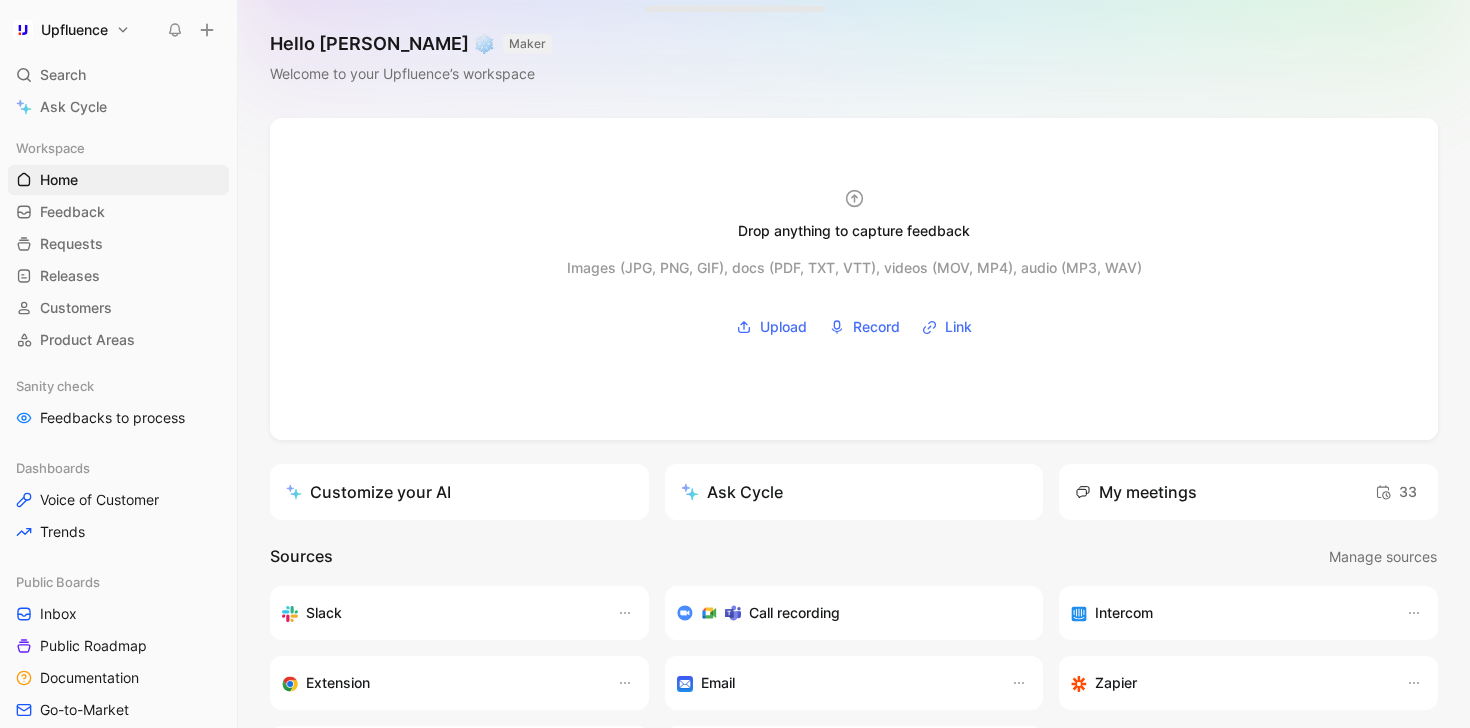 click 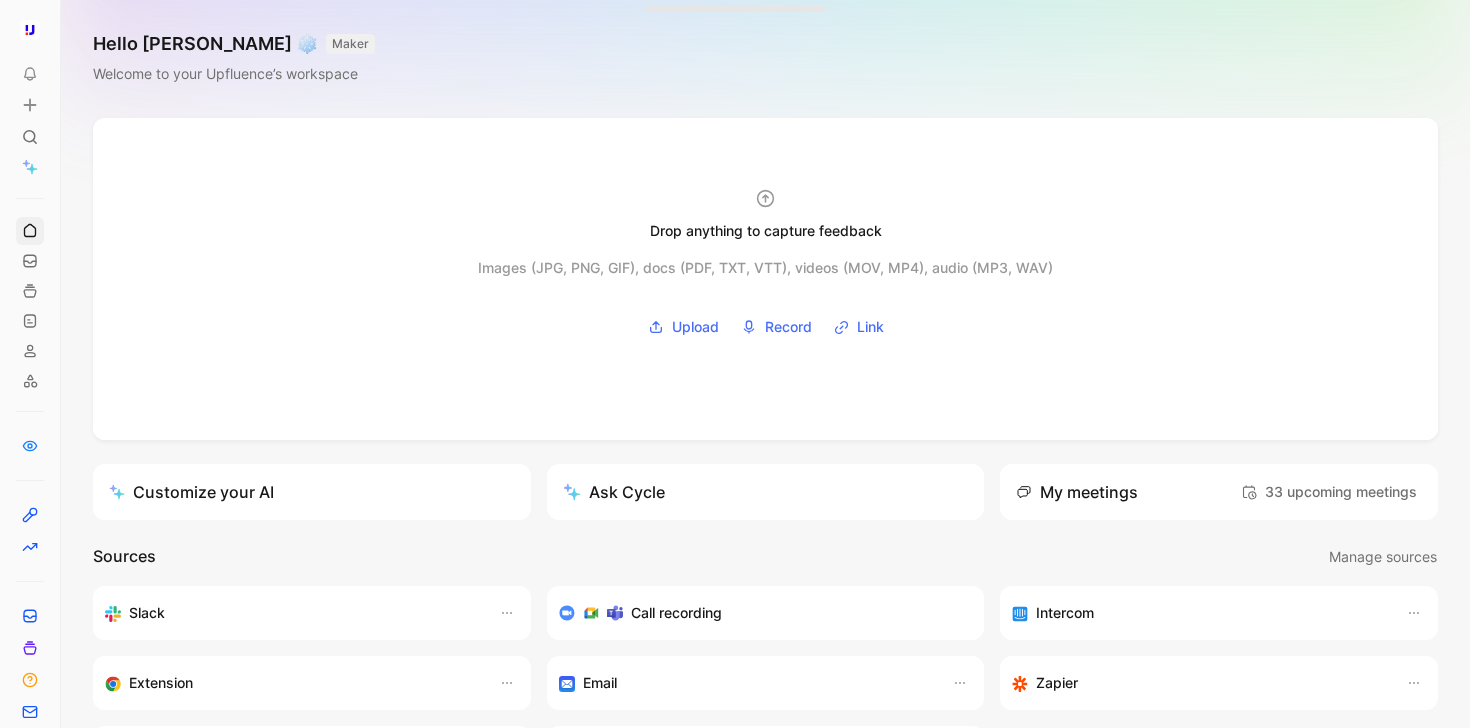 click 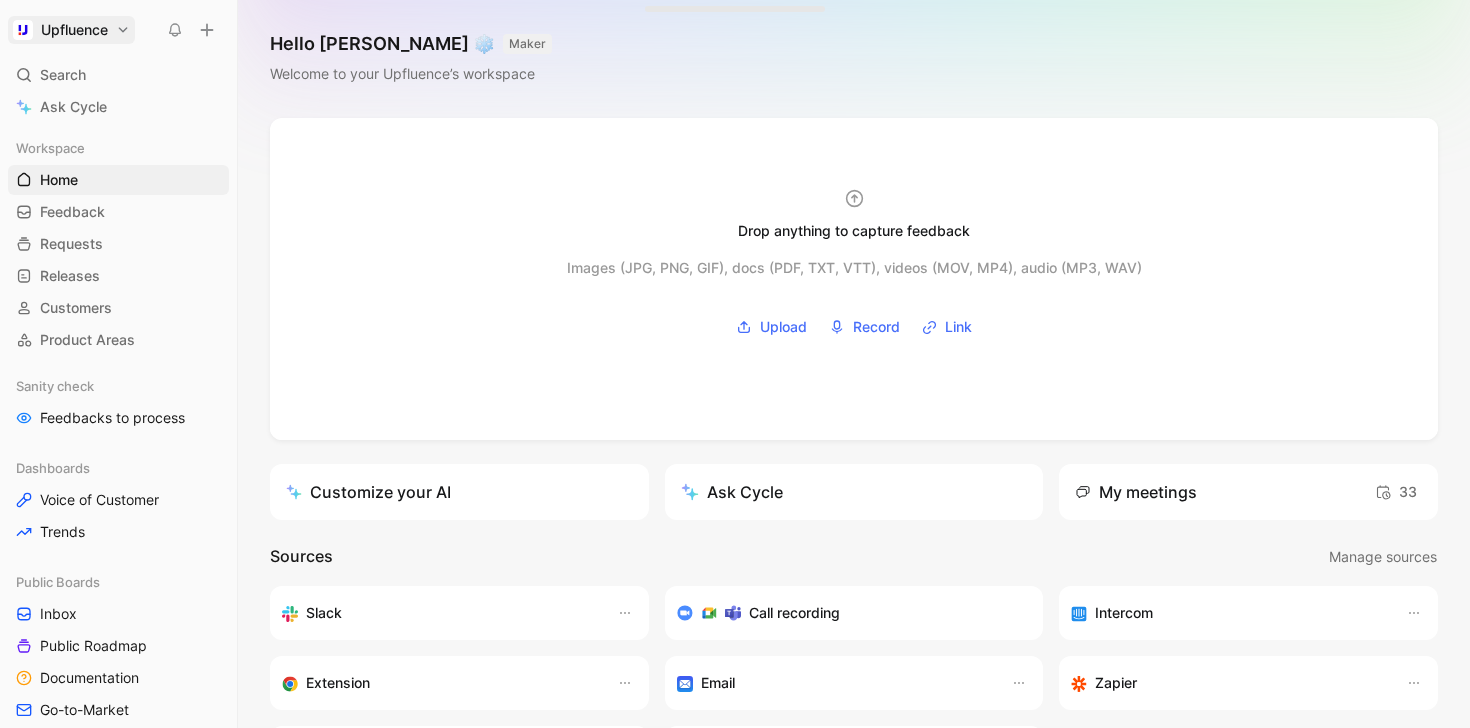 click on "Upfluence Search ⌘ K Ask Cycle Workspace Home G then H Feedback G then F Requests G then R Releases G then L Customers Product Areas Sanity check Feedbacks to process Dashboards Voice of Customer Trends Public Boards Inbox Public Roadmap Documentation Go-to-Market Product Ideas Prioritized Backlog Product Roadmap Conception Ready Per Area Delivery Graveyard Design Product Design
To pick up a draggable item, press the space bar.
While dragging, use the arrow keys to move the item.
Press space again to drop the item in its new position, or press escape to cancel.
Help center Invite member Hello Simon ❄️ MAKER Welcome to your Upfluence’s workspace Drop anything to capture feedback Images (JPG, PNG, GIF), docs (PDF, TXT, VTT), videos (MOV, MP4), audio (MP3, WAV) Upload Record Link Customize your AI Ask Cycle My meetings 33 Sources Manage sources Slack Call recording Intercom Extension Email Zapier Salesforce Cycle API What’s new in Cycle Introducing Drop island Learn more" at bounding box center (735, 364) 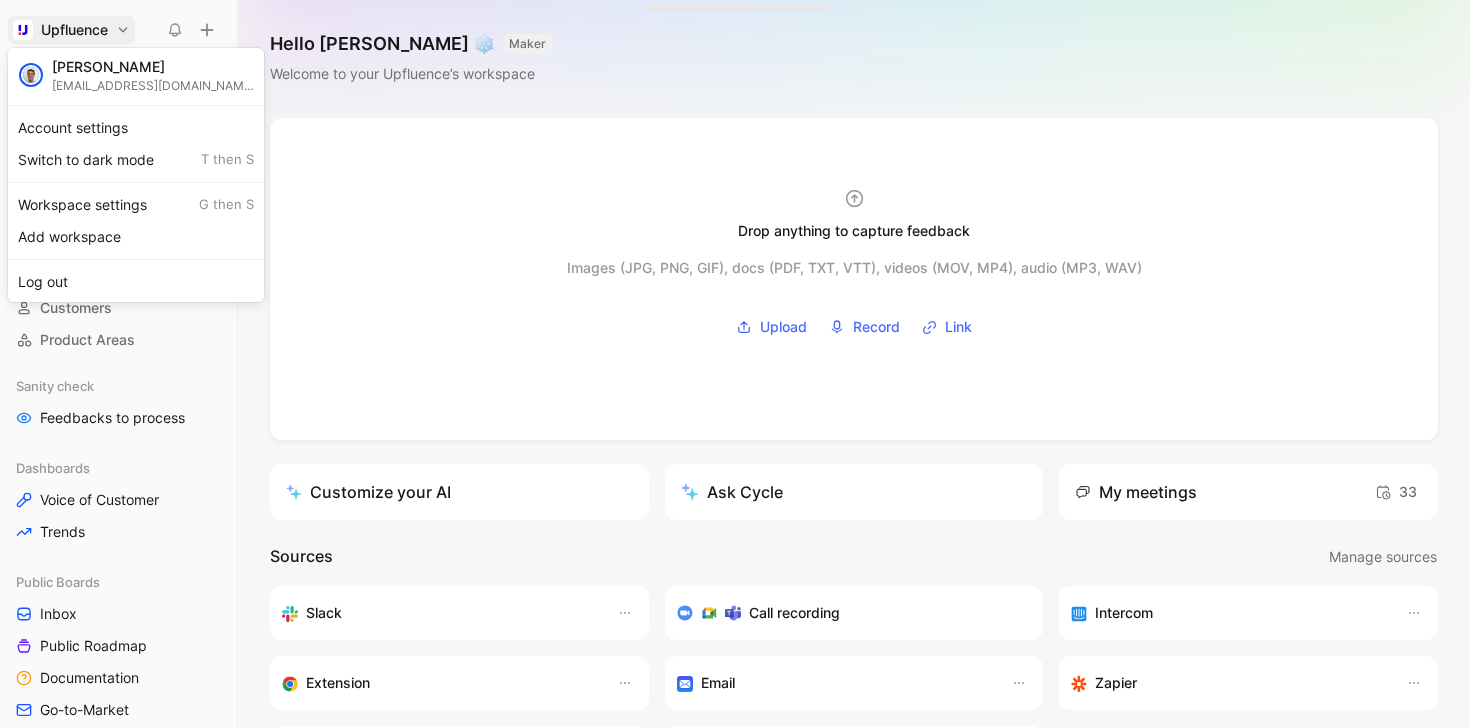 click on "Upfluence Search ⌘ K Ask Cycle Workspace Home G then H Feedback G then F Requests G then R Releases G then L Customers Product Areas Sanity check Feedbacks to process Dashboards Voice of Customer Trends Public Boards Inbox Public Roadmap Documentation Go-to-Market Product Ideas Prioritized Backlog Product Roadmap Conception Ready Per Area Delivery Graveyard Design Product Design
To pick up a draggable item, press the space bar.
While dragging, use the arrow keys to move the item.
Press space again to drop the item in its new position, or press escape to cancel.
Help center Invite member Hello Simon ❄️ MAKER Welcome to your Upfluence’s workspace Drop anything to capture feedback Images (JPG, PNG, GIF), docs (PDF, TXT, VTT), videos (MOV, MP4), audio (MP3, WAV) Upload Record Link Customize your AI Ask Cycle My meetings 33 Sources Manage sources Slack Call recording Intercom Extension Email Zapier Salesforce Cycle API What’s new in Cycle Introducing Drop island Learn more" at bounding box center (735, 364) 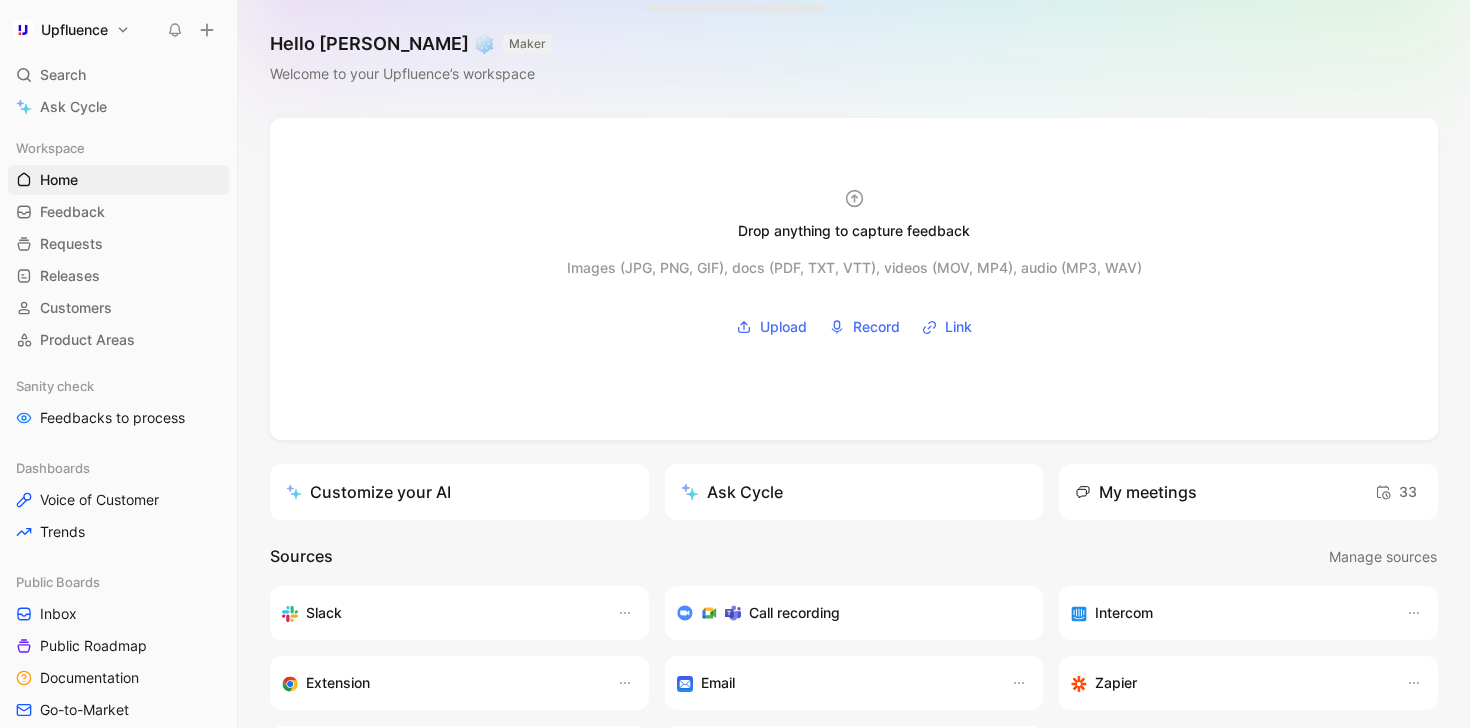 drag, startPoint x: 266, startPoint y: 36, endPoint x: 616, endPoint y: 114, distance: 358.58612 